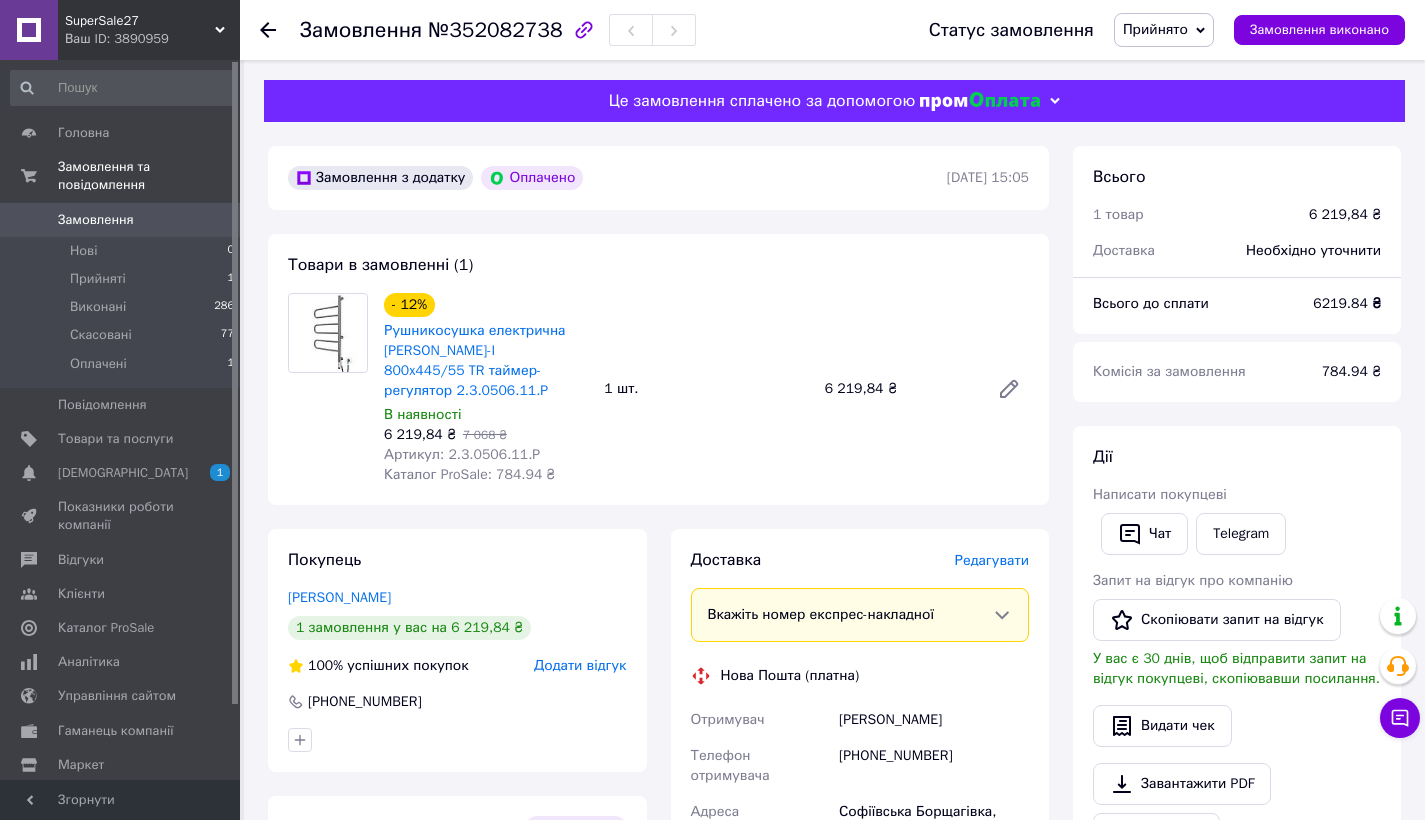 scroll, scrollTop: 498, scrollLeft: 0, axis: vertical 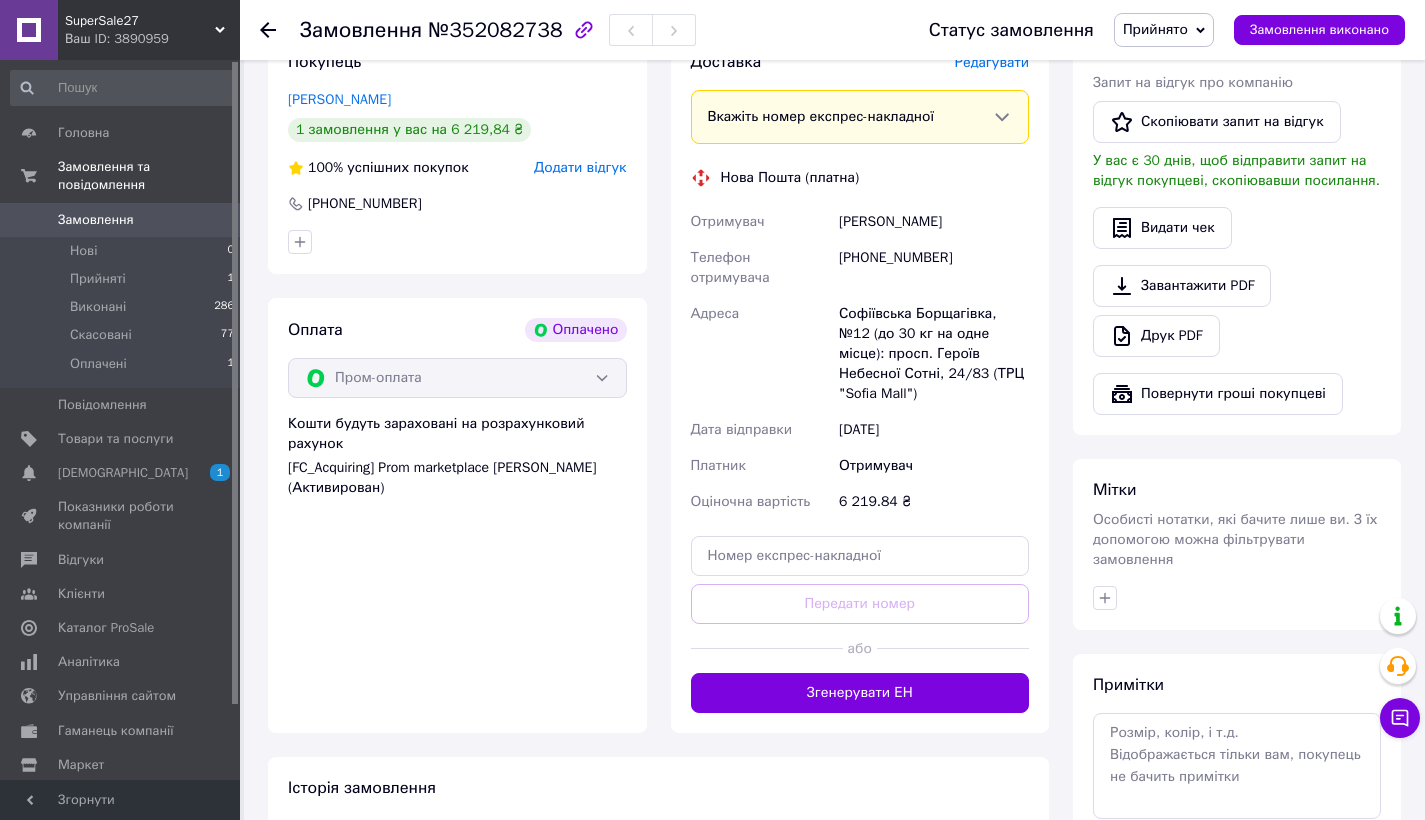 click on "Замовлення" at bounding box center [96, 220] 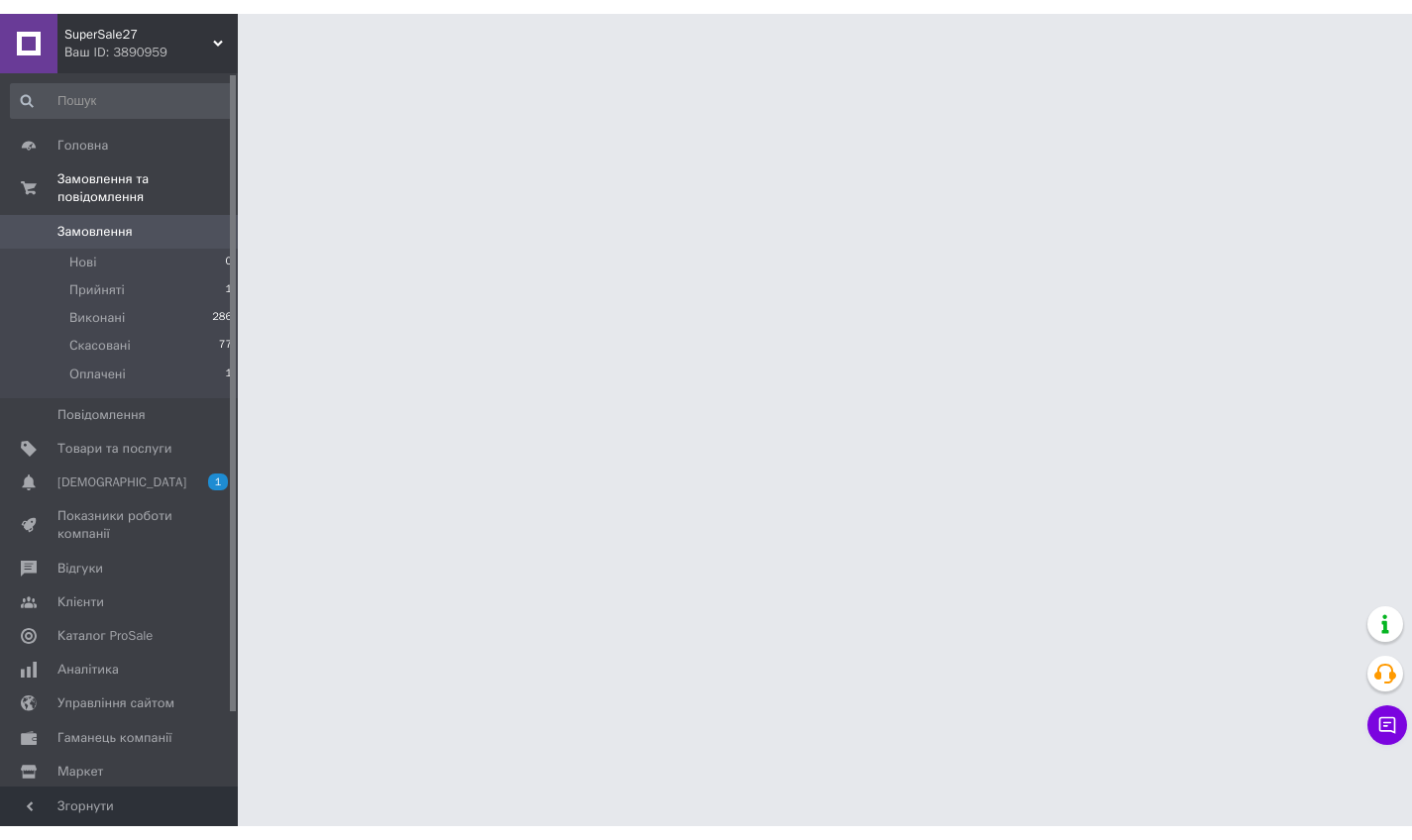 scroll, scrollTop: 0, scrollLeft: 0, axis: both 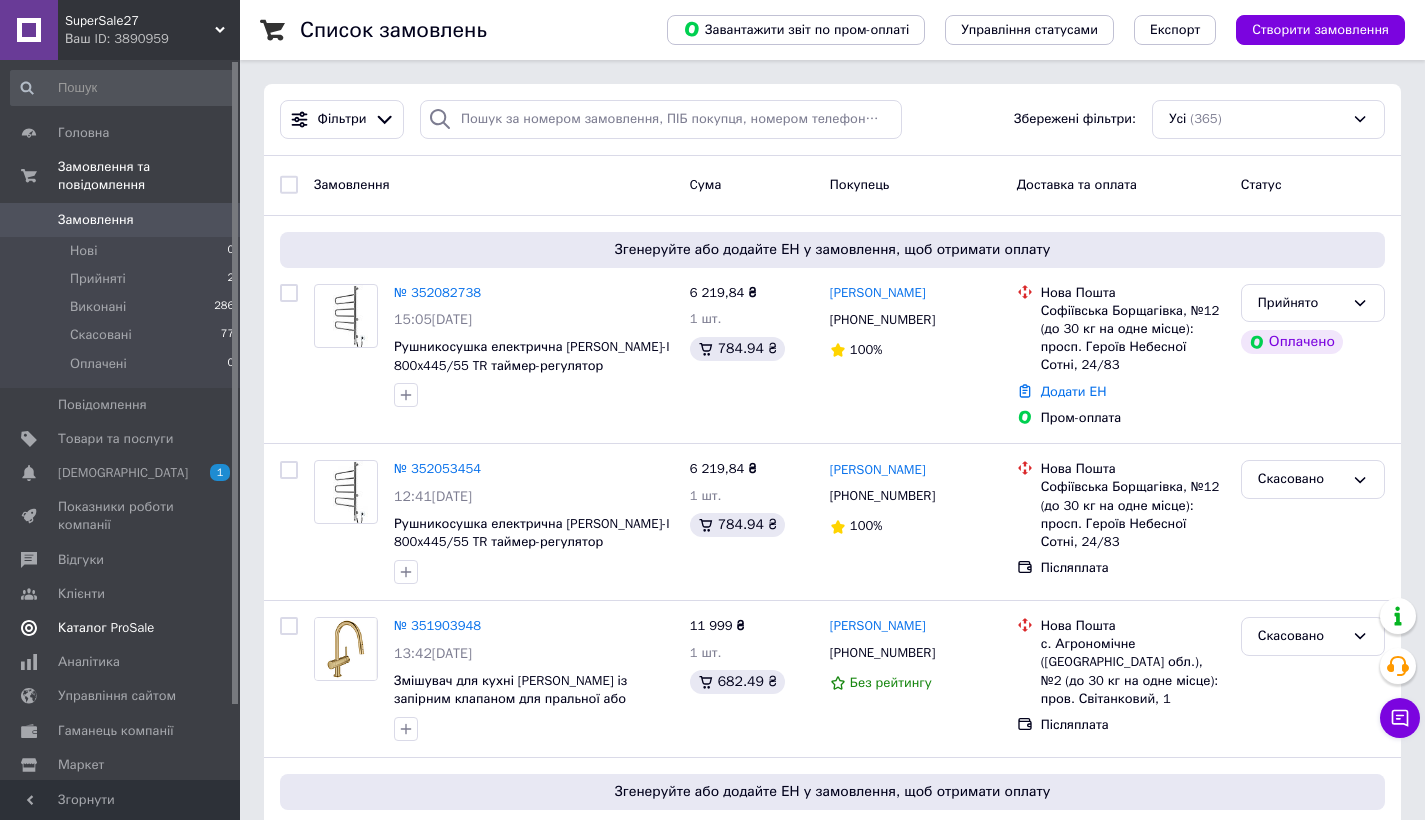 click on "Каталог ProSale" at bounding box center (121, 628) 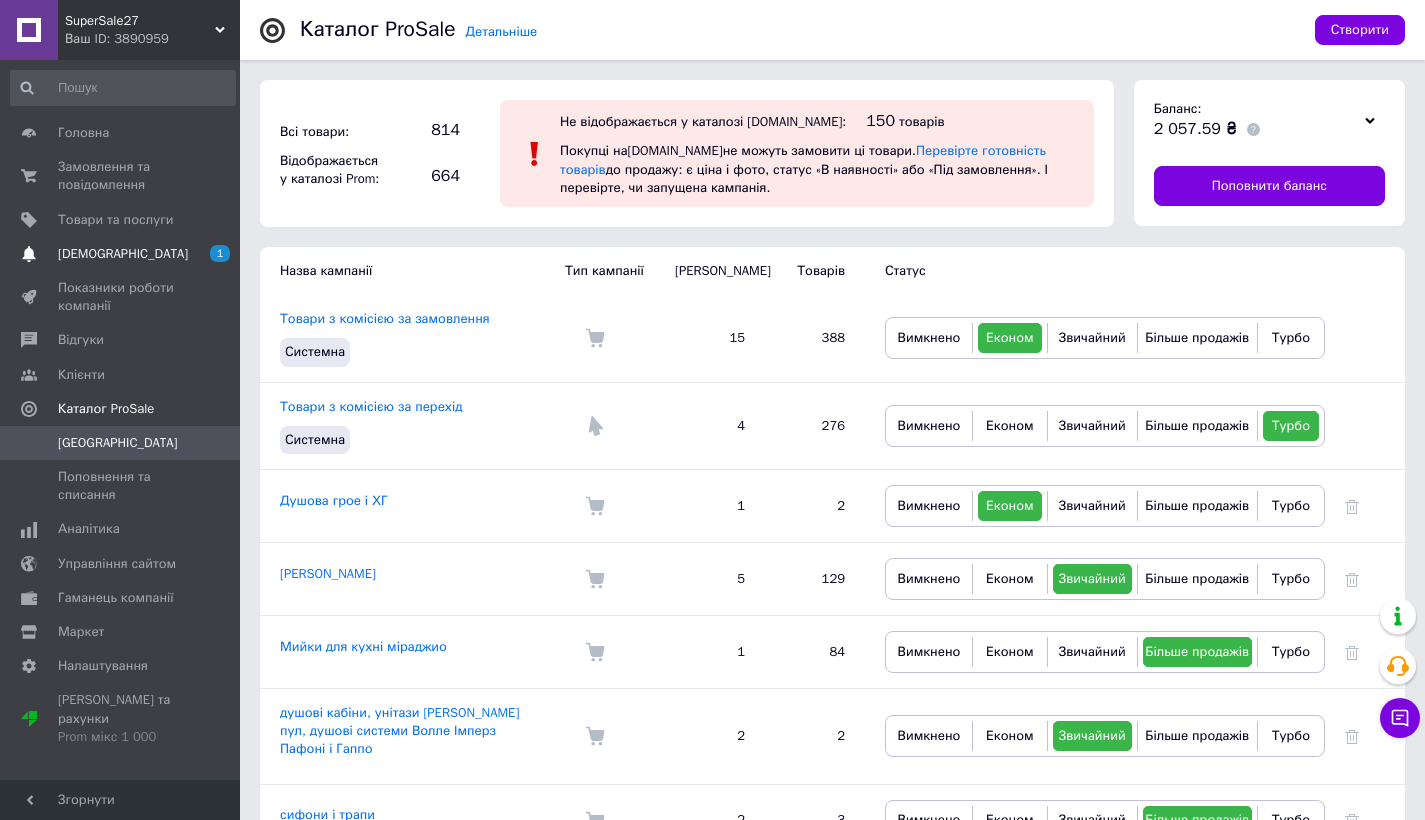 click on "[DEMOGRAPHIC_DATA]" at bounding box center (121, 254) 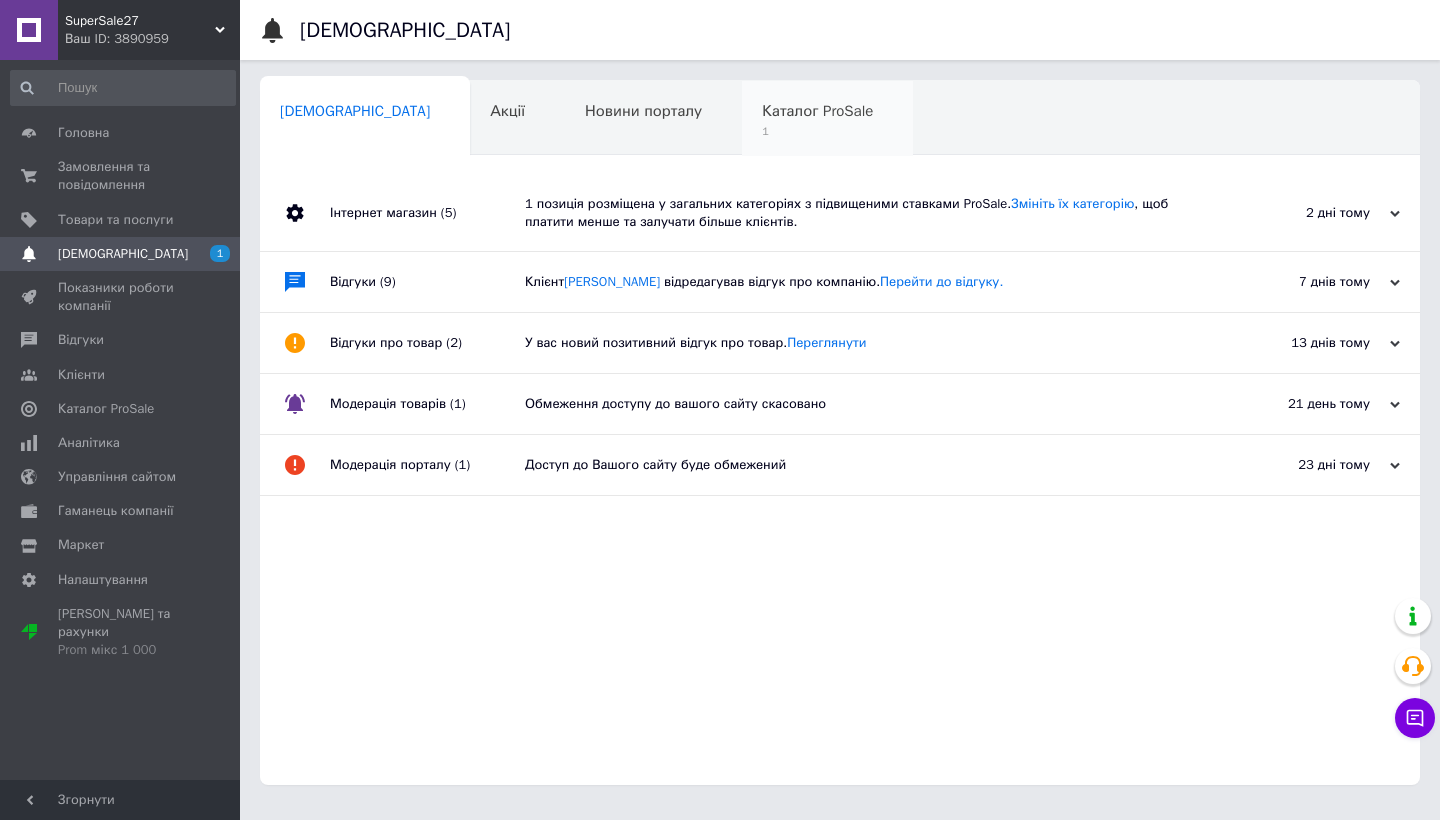 click on "Каталог ProSale" at bounding box center (817, 111) 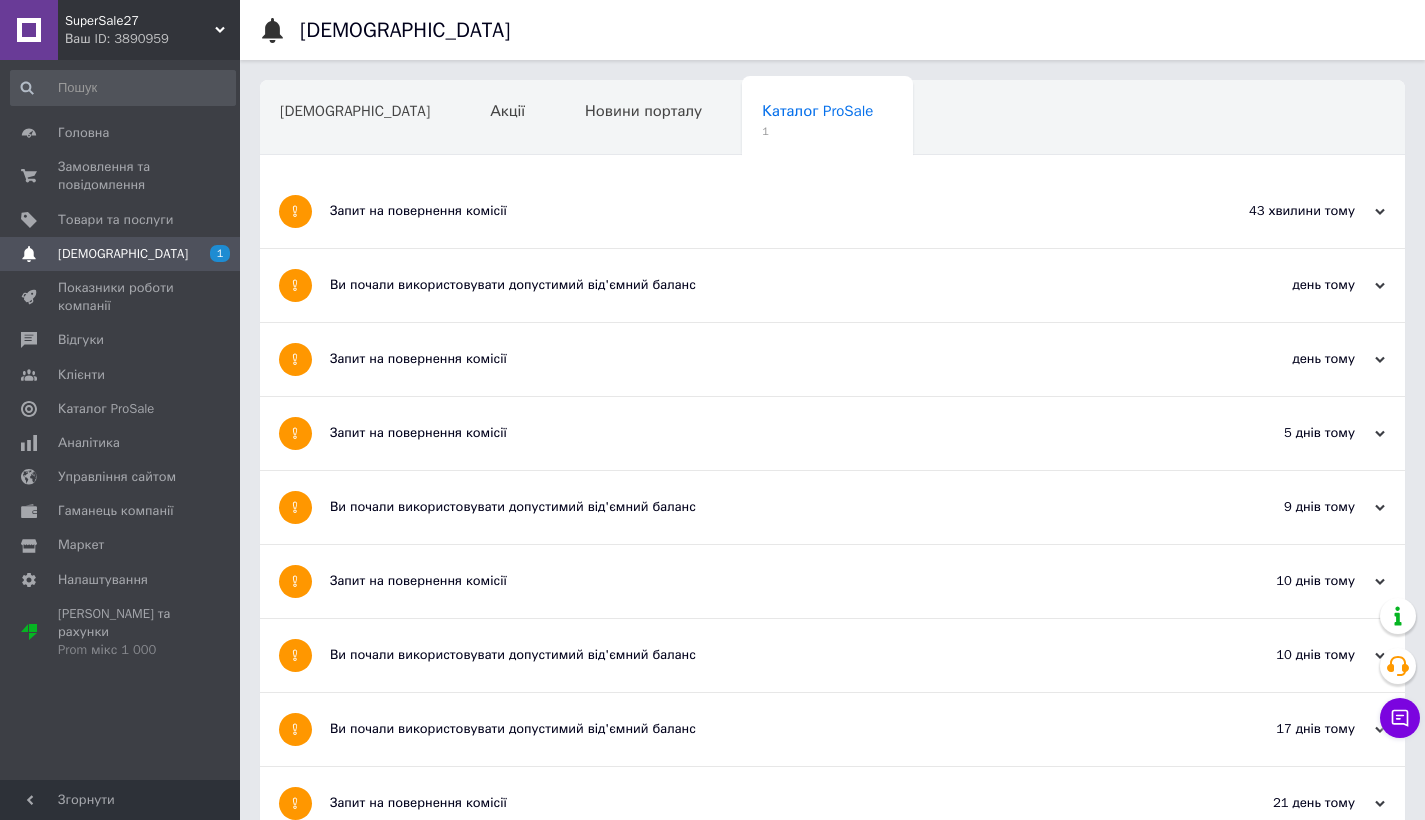 click on "Запит на повернення комісії" at bounding box center (757, 211) 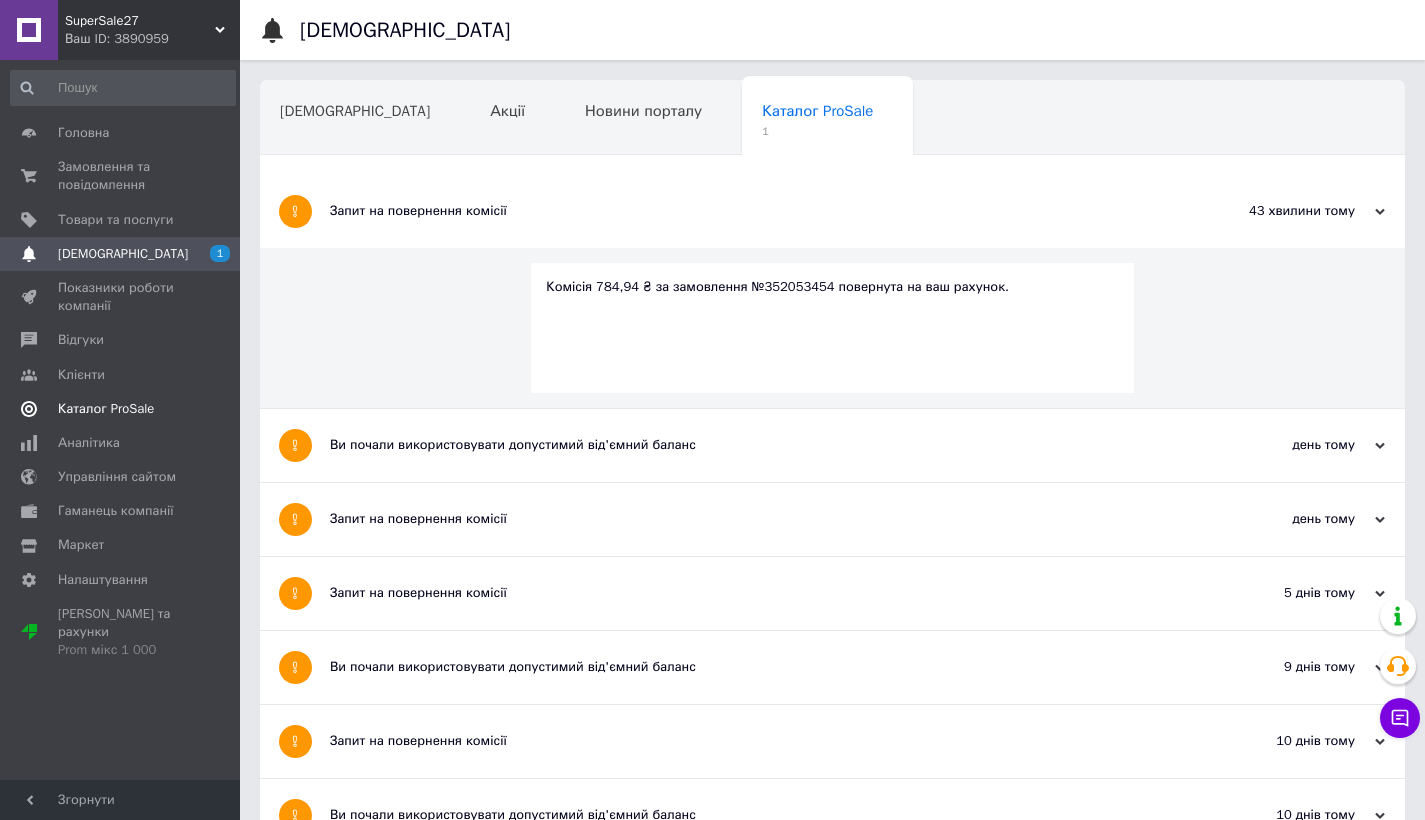 click on "Каталог ProSale" at bounding box center [106, 409] 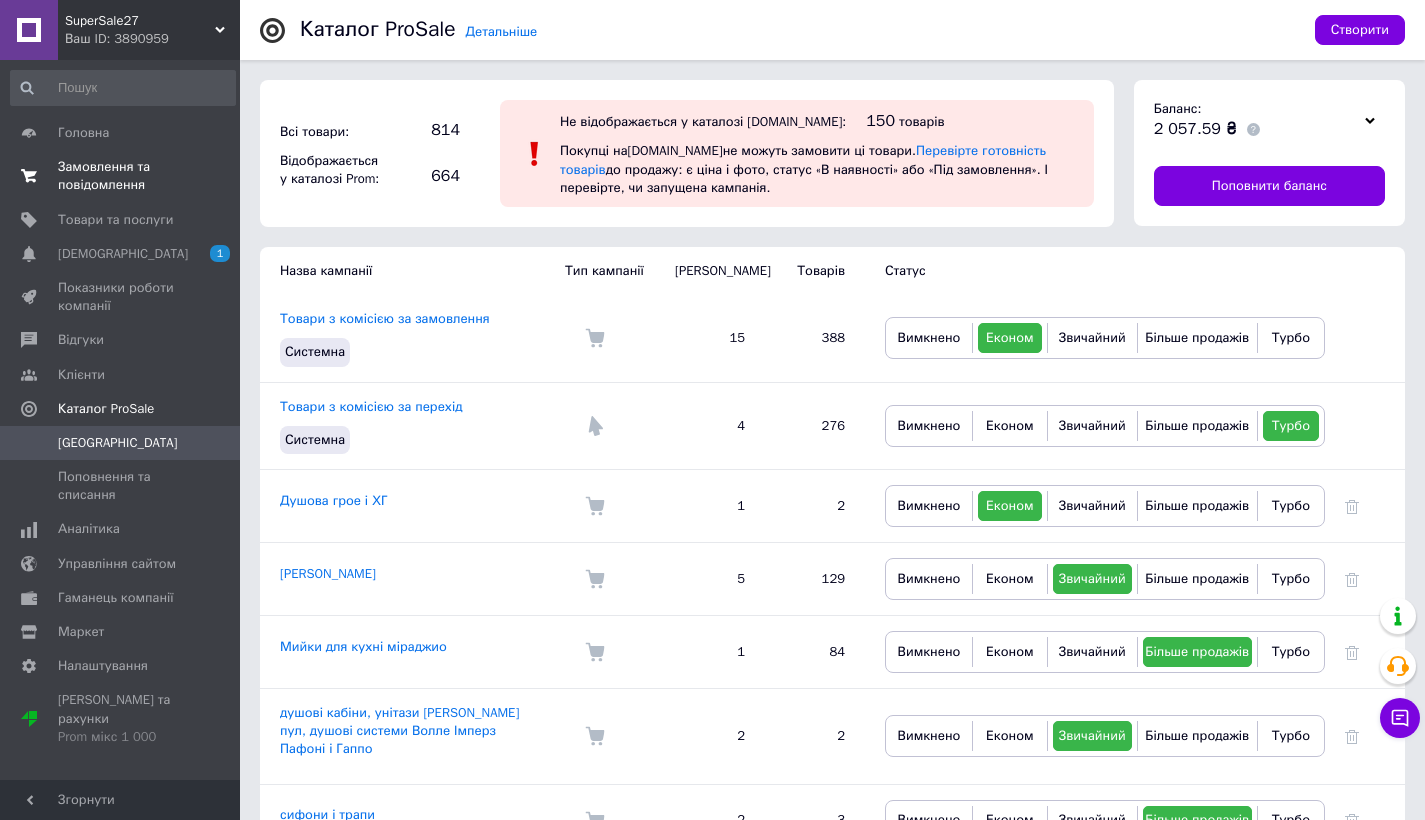 click on "Замовлення та повідомлення" at bounding box center (121, 176) 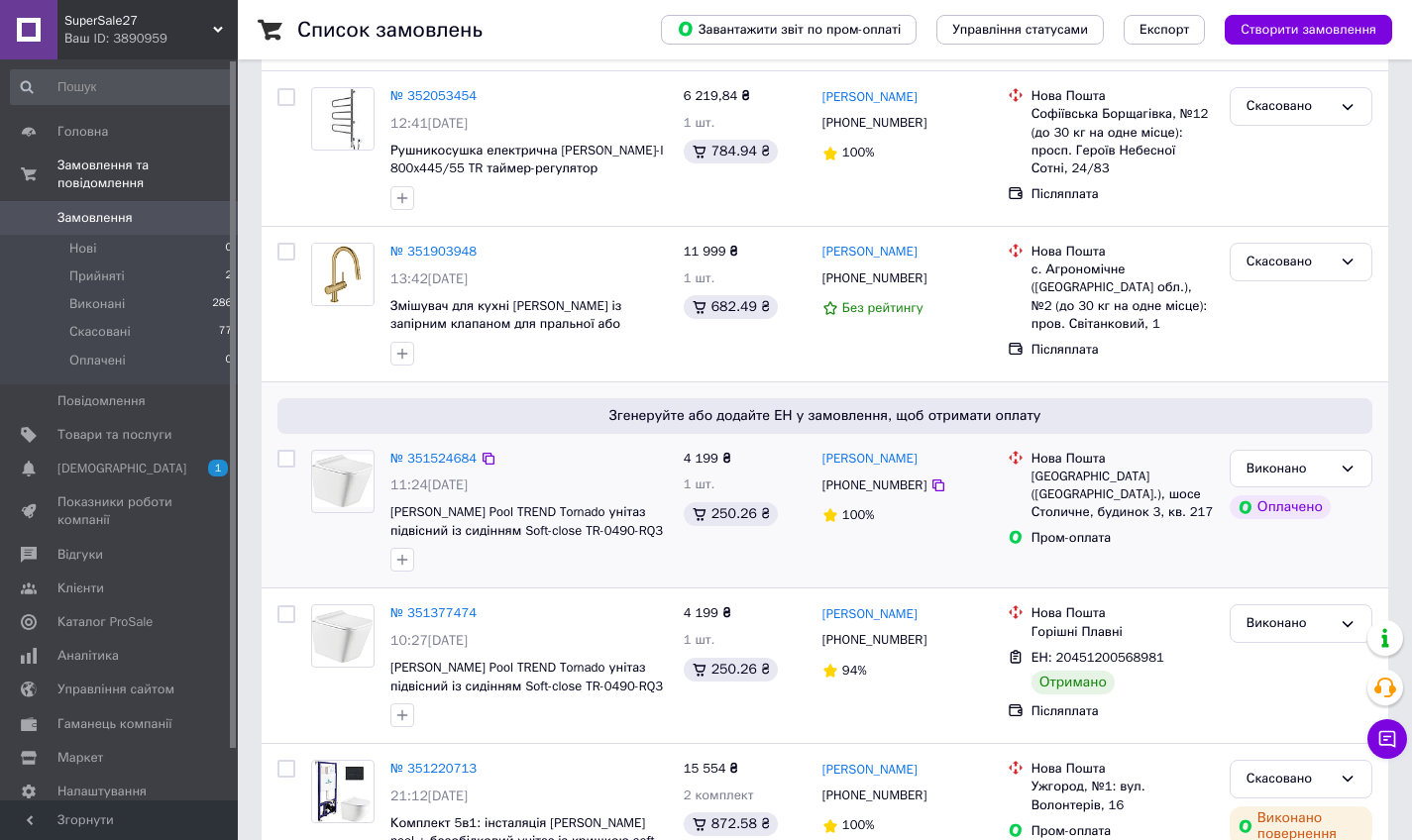 scroll, scrollTop: 137, scrollLeft: 0, axis: vertical 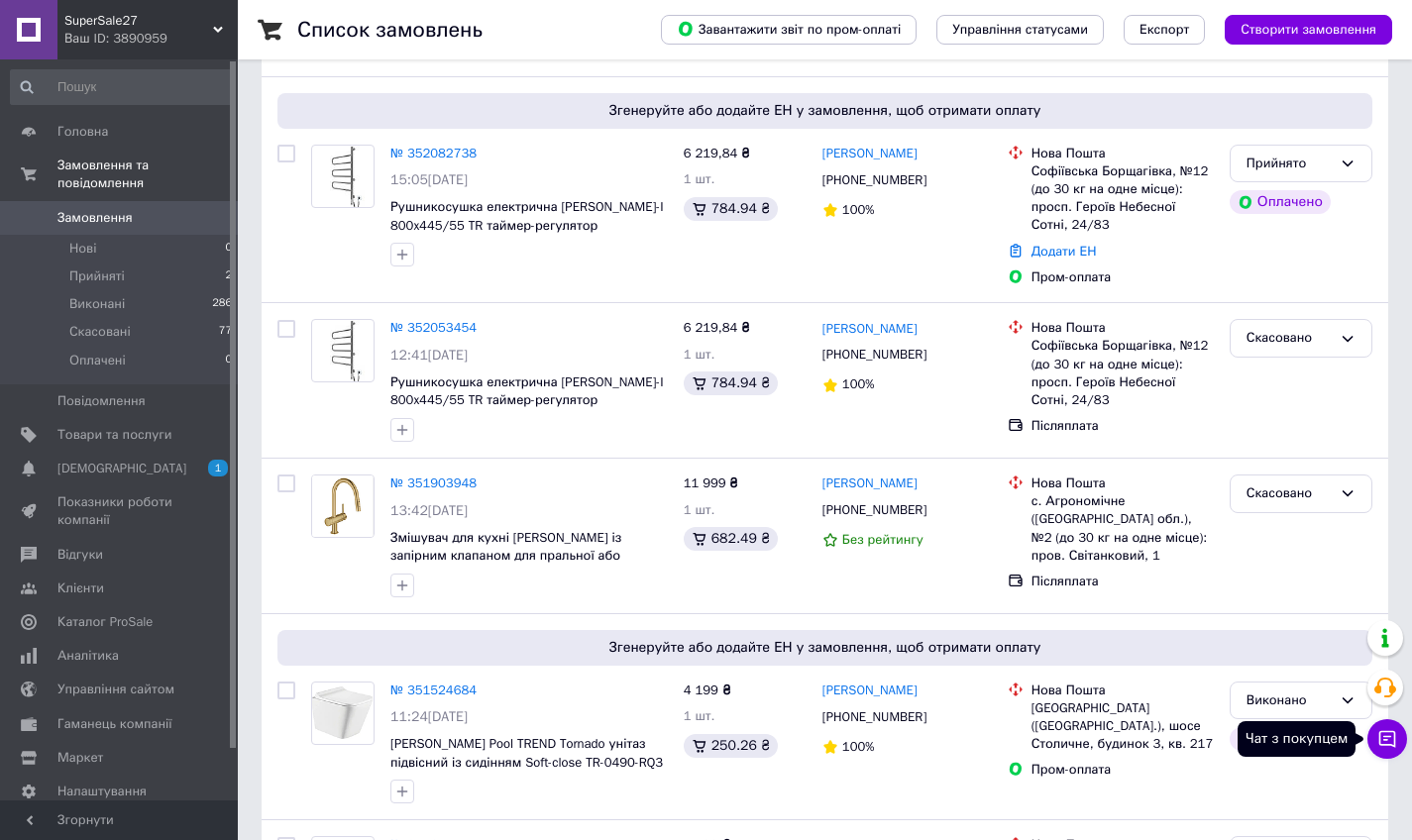 click 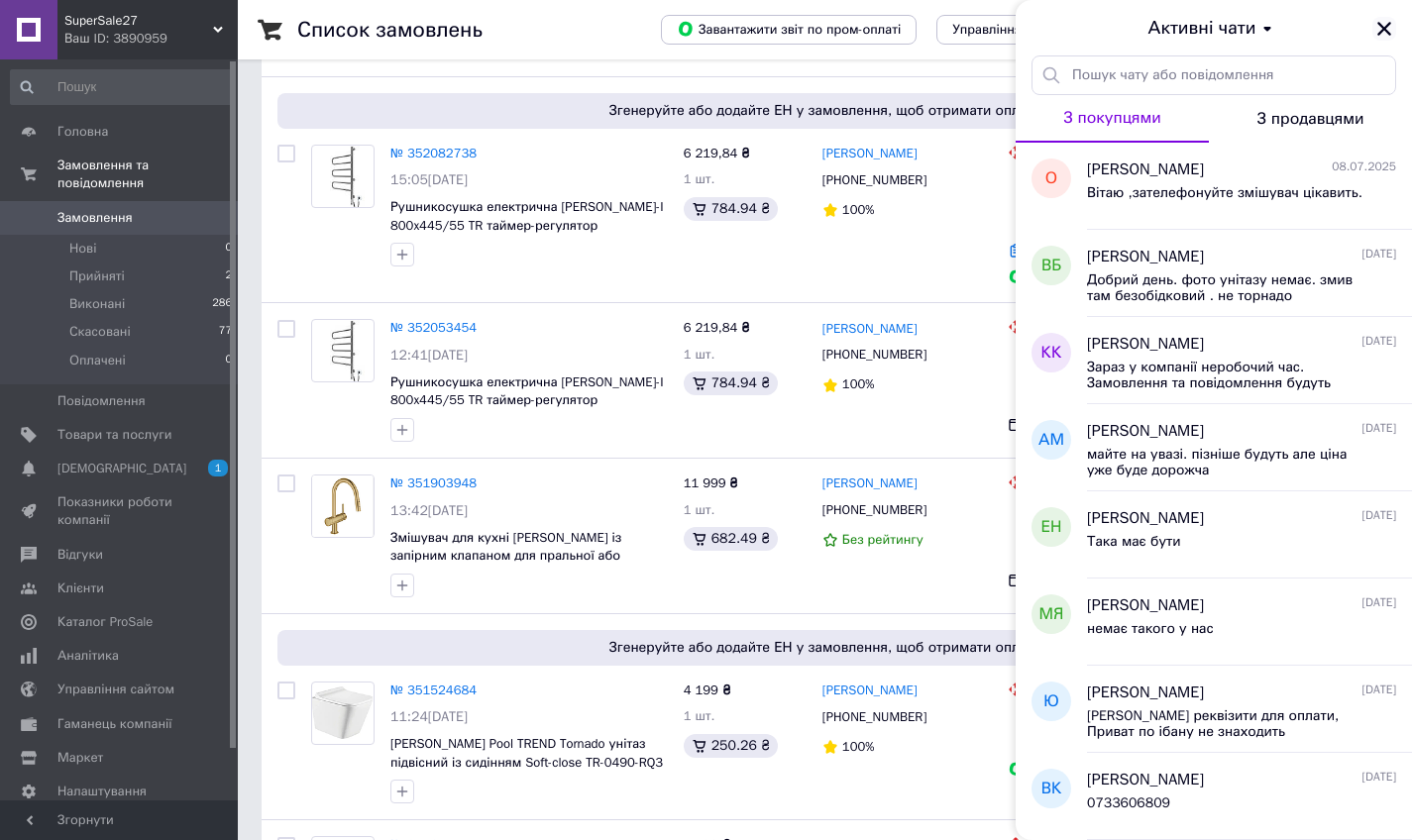 click at bounding box center (1384, 29) 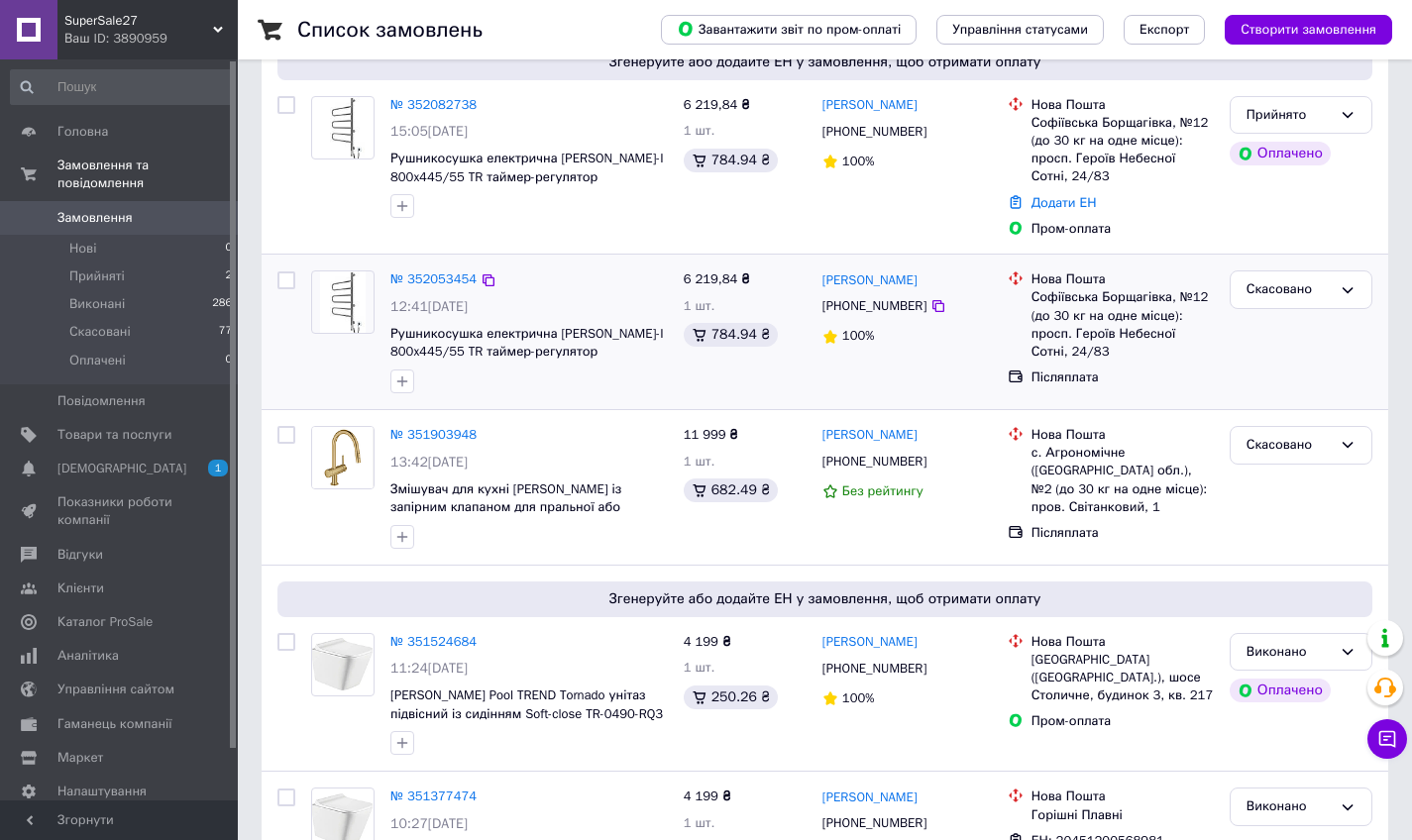 scroll, scrollTop: 342, scrollLeft: 0, axis: vertical 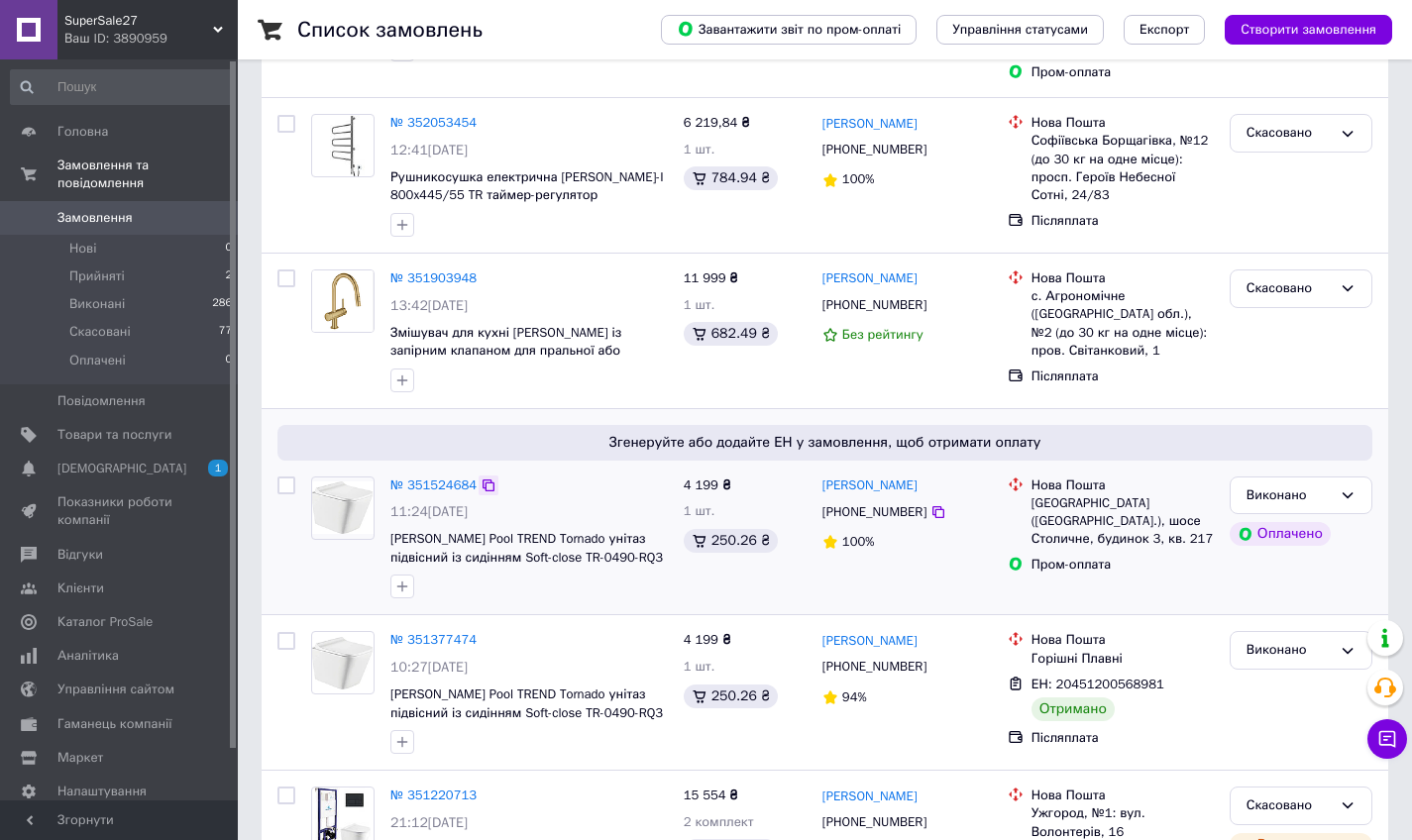 click 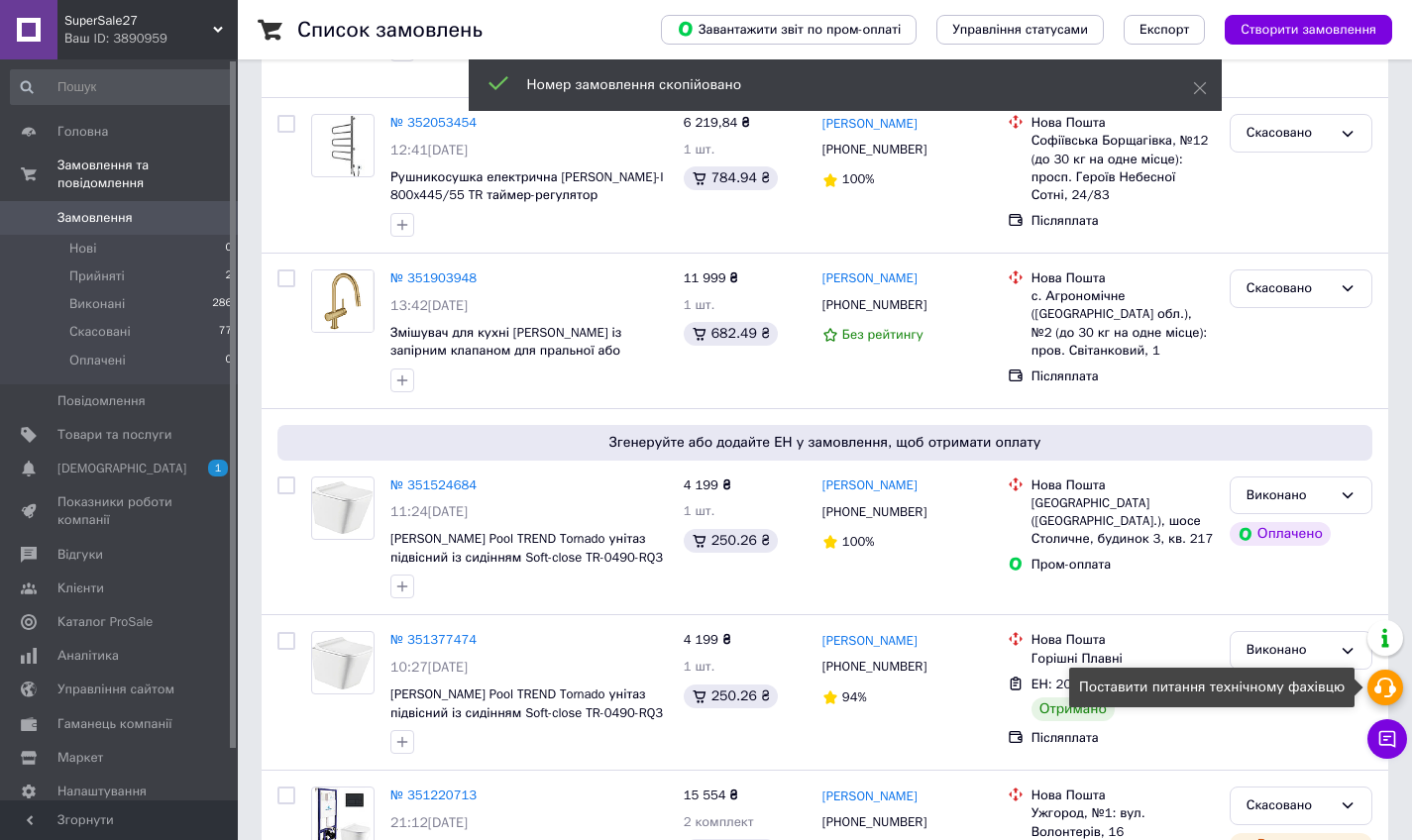 click 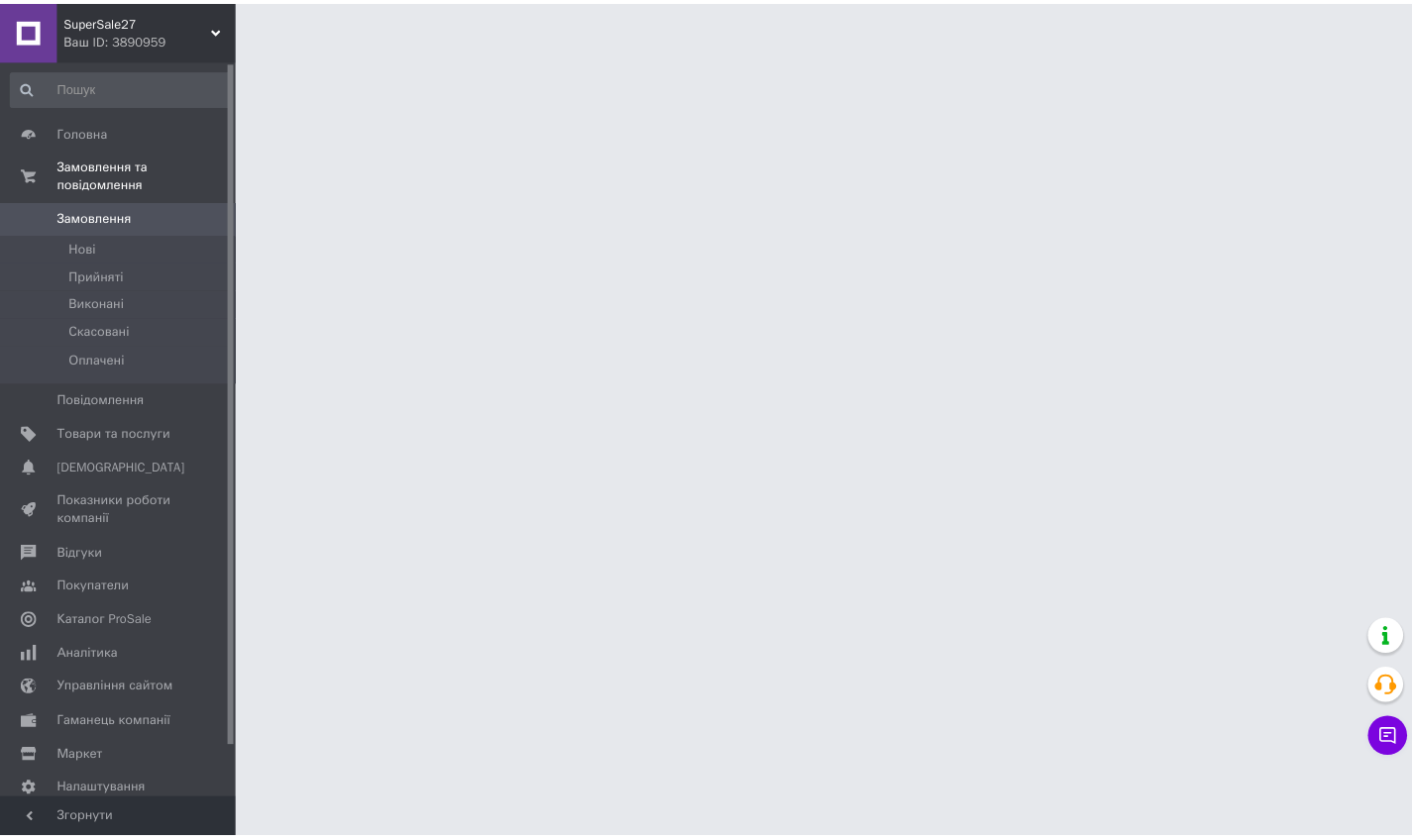scroll, scrollTop: 0, scrollLeft: 0, axis: both 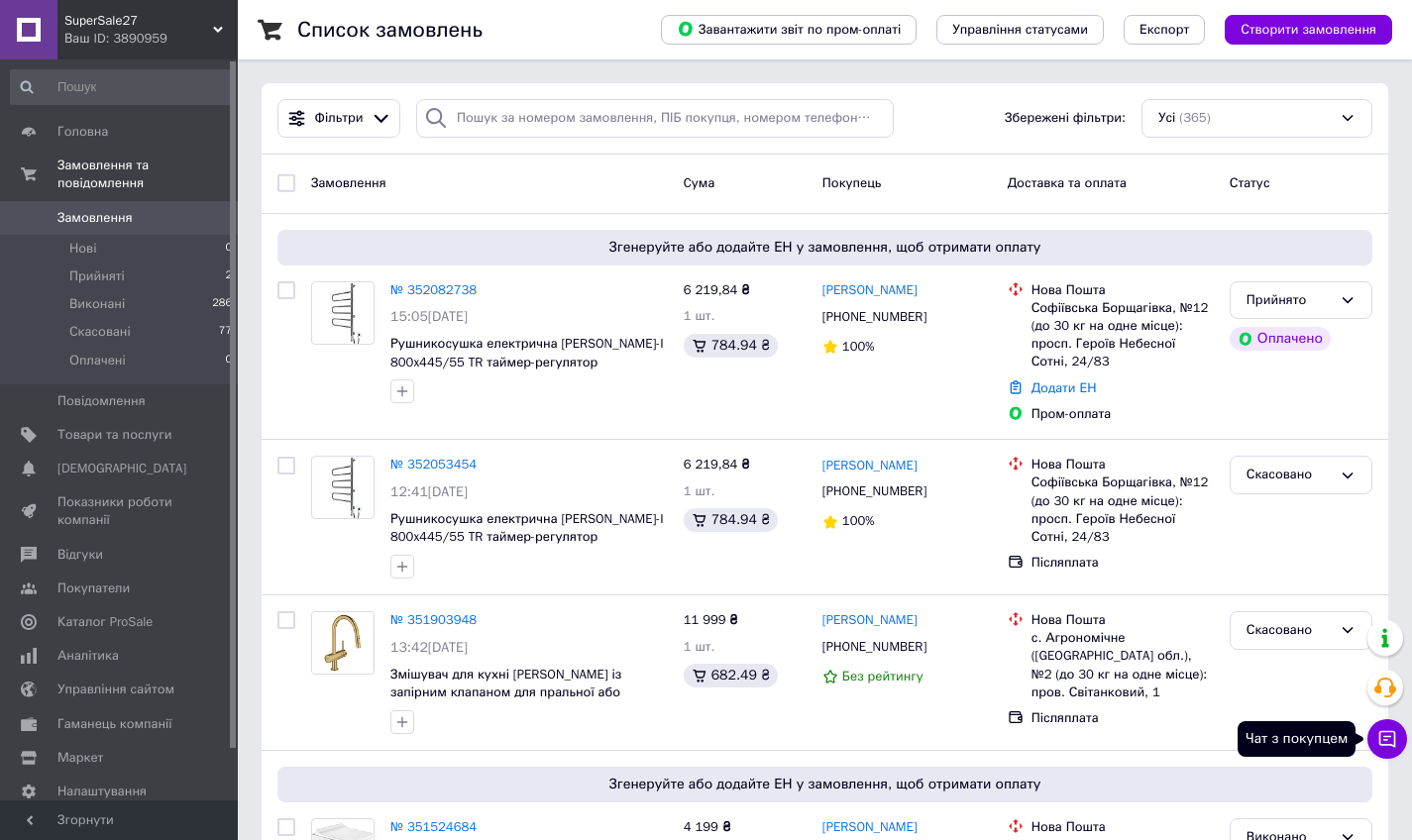 click 